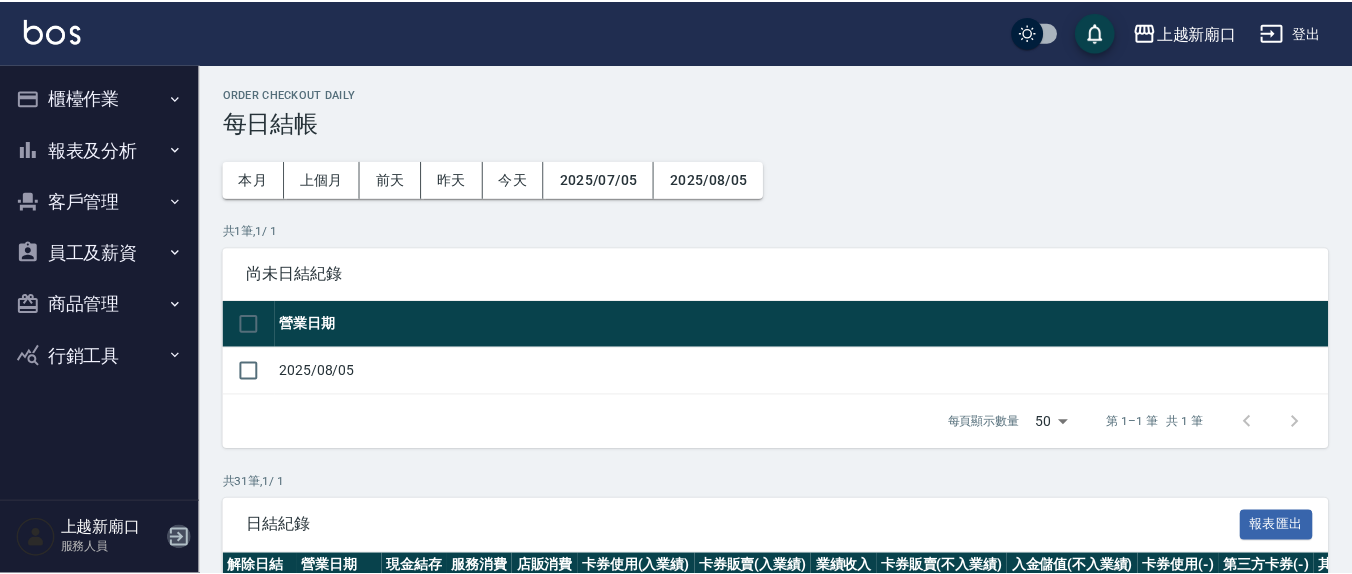 scroll, scrollTop: 0, scrollLeft: 0, axis: both 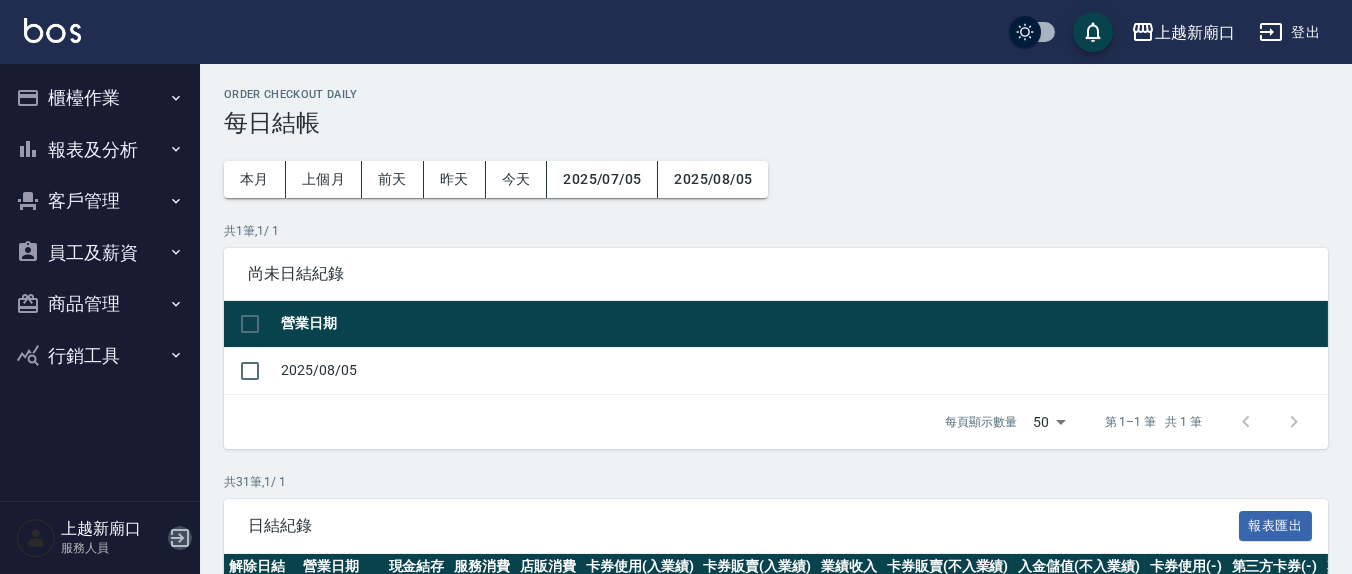 click 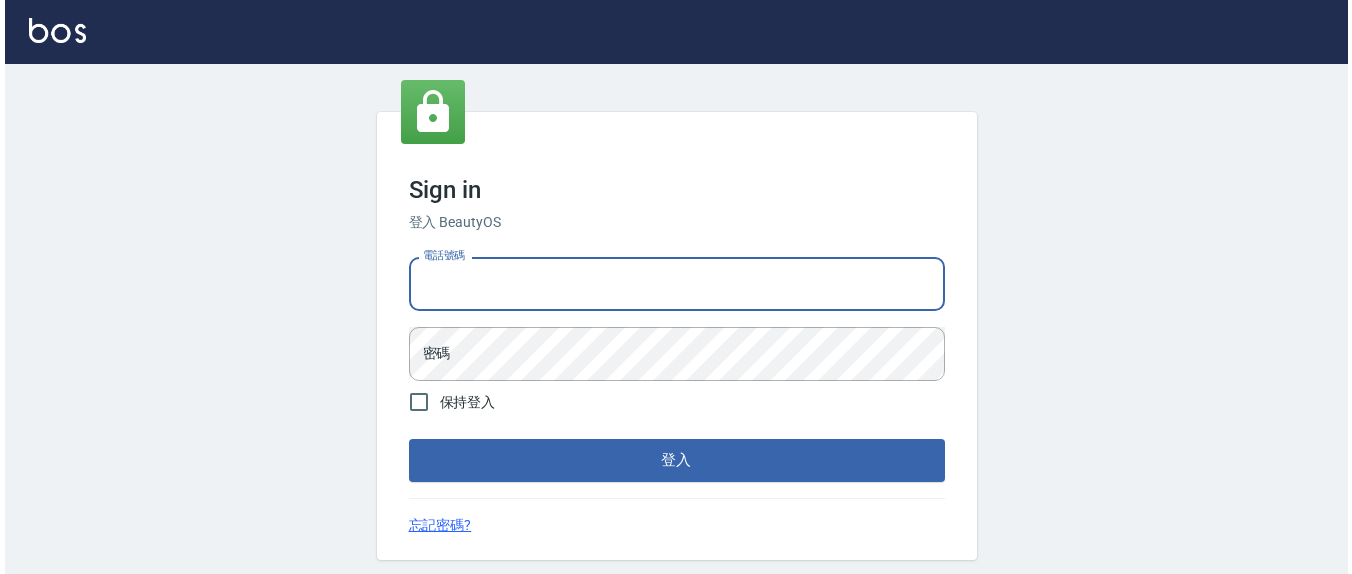 scroll, scrollTop: 0, scrollLeft: 0, axis: both 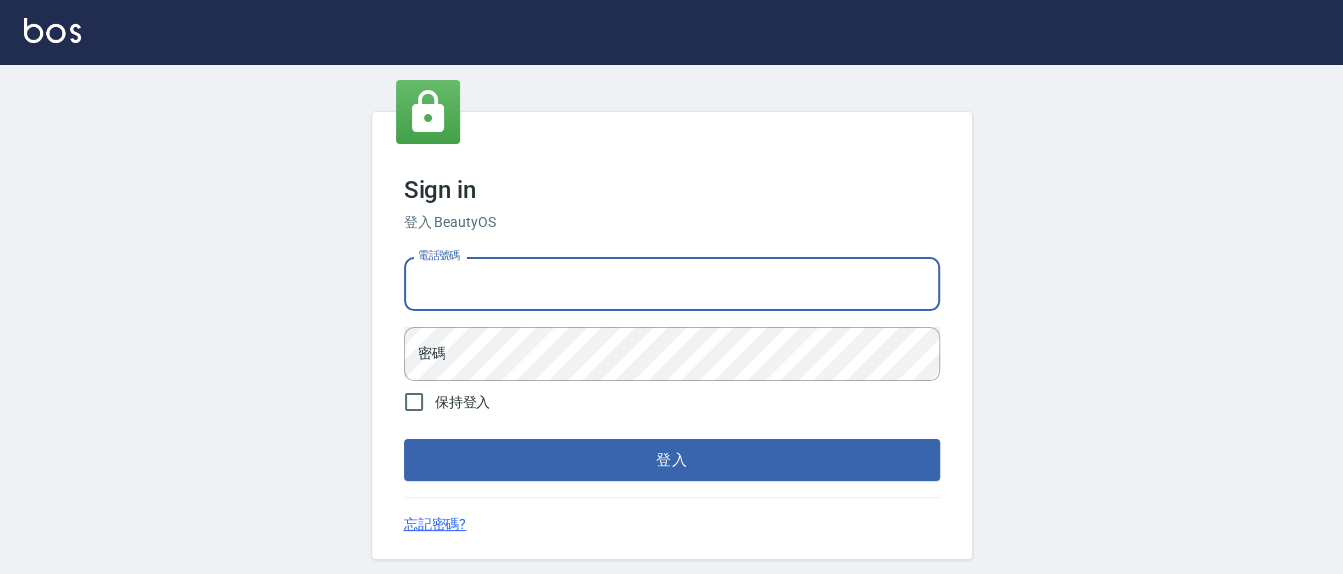 type on "[PHONE]" 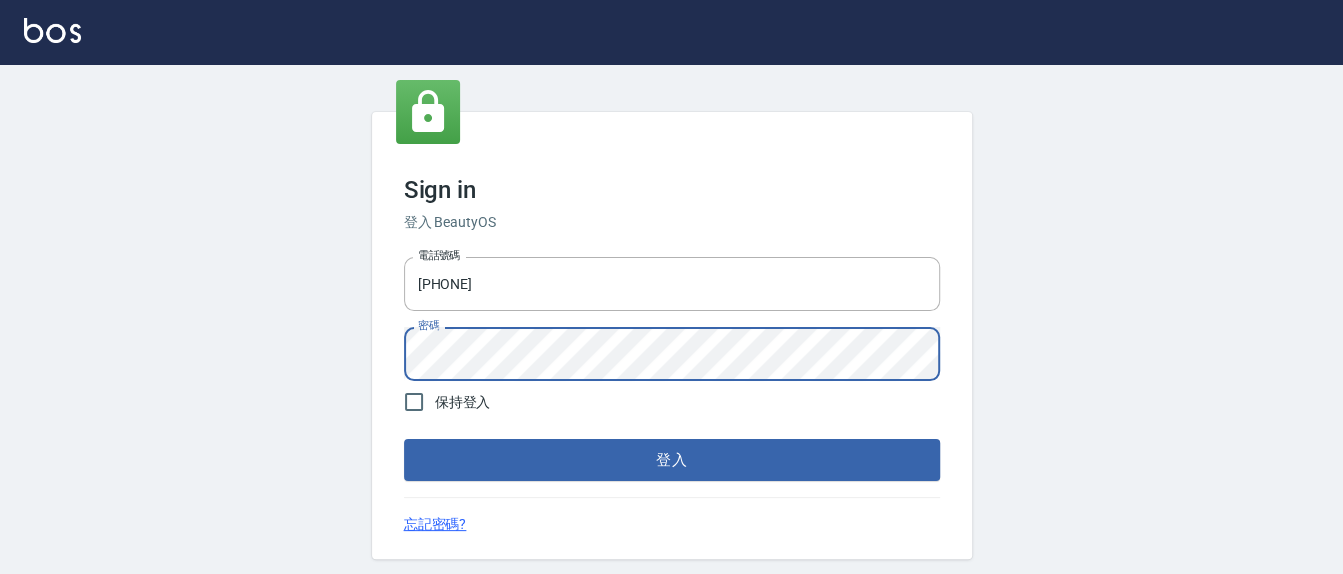click on "登入" at bounding box center (672, 460) 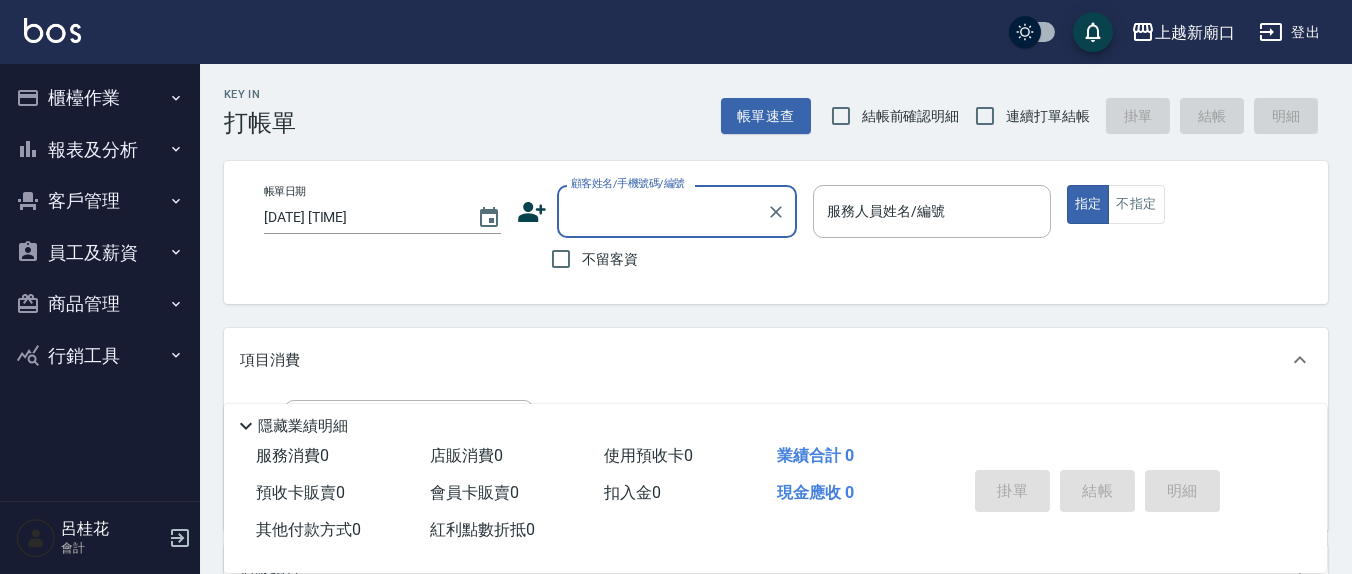click on "員工及薪資" at bounding box center [100, 253] 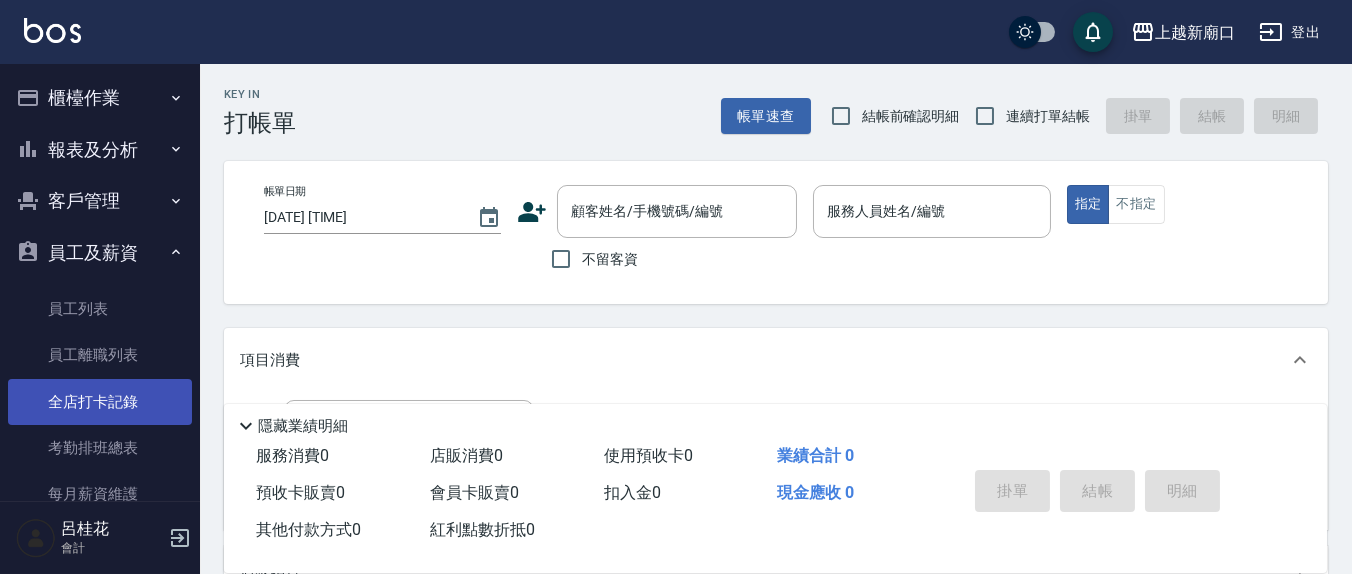 scroll, scrollTop: 208, scrollLeft: 0, axis: vertical 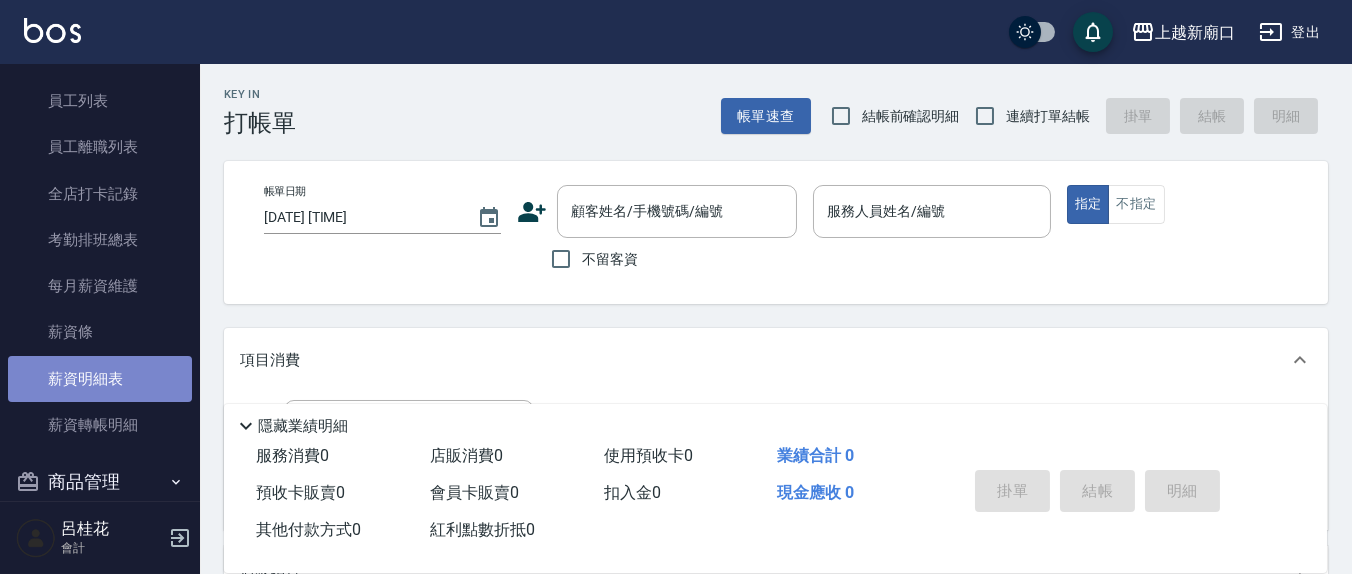 click on "薪資明細表" at bounding box center (100, 379) 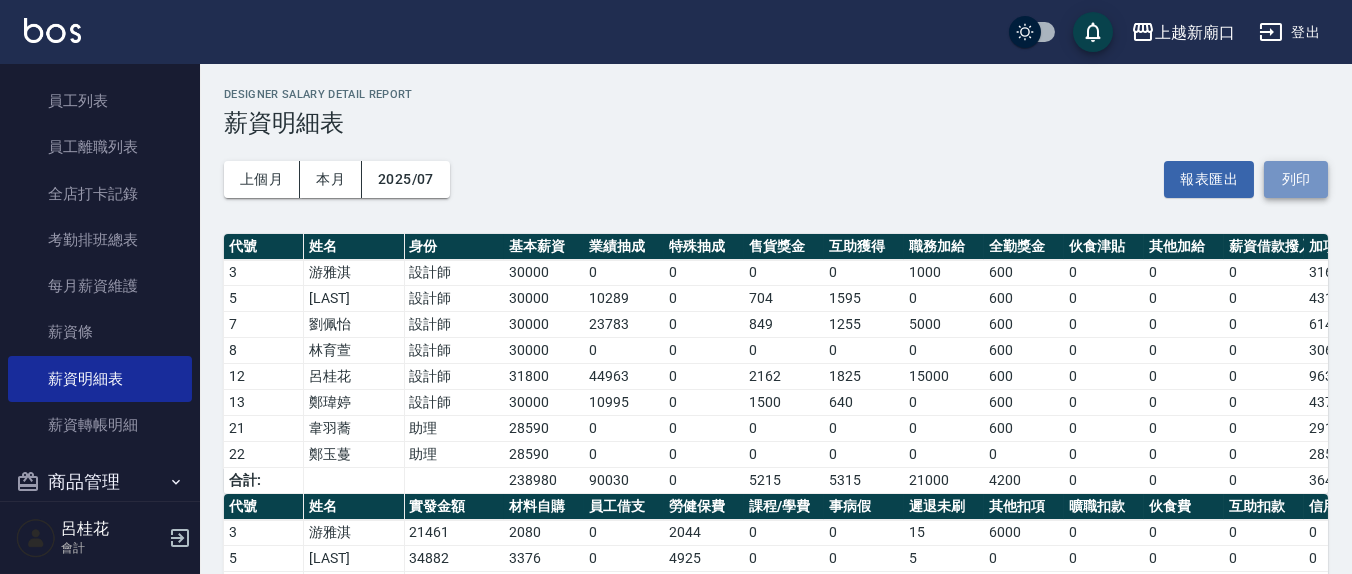 click on "列印" at bounding box center [1296, 179] 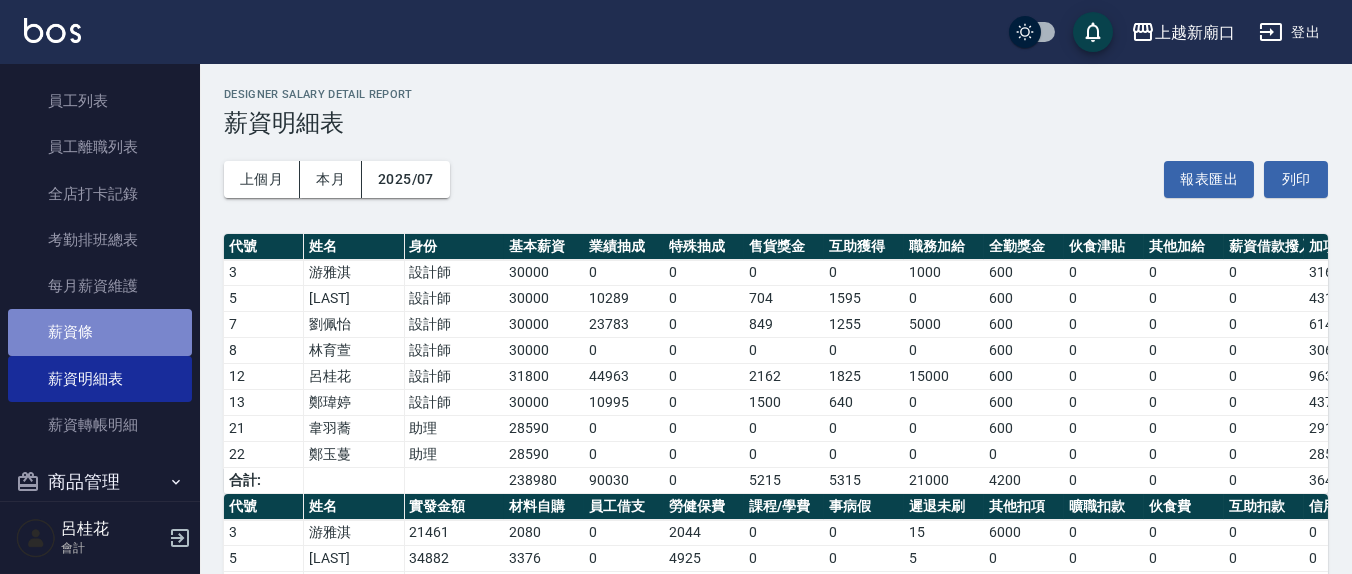 click on "薪資條" at bounding box center [100, 332] 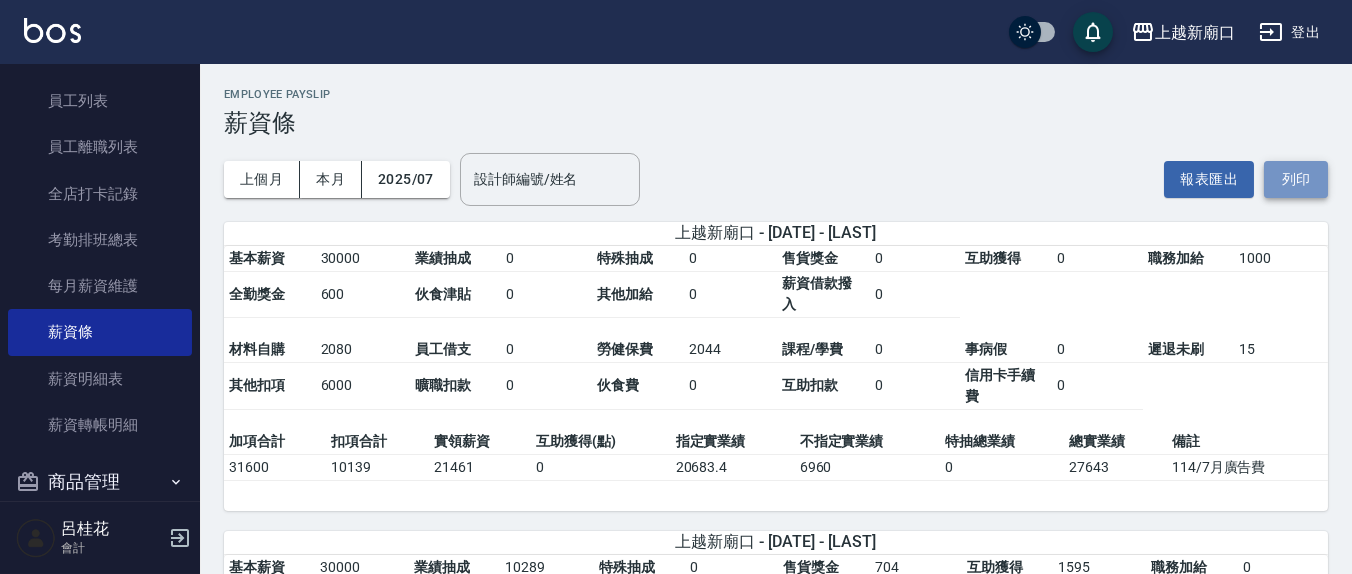 click on "列印" at bounding box center (1296, 179) 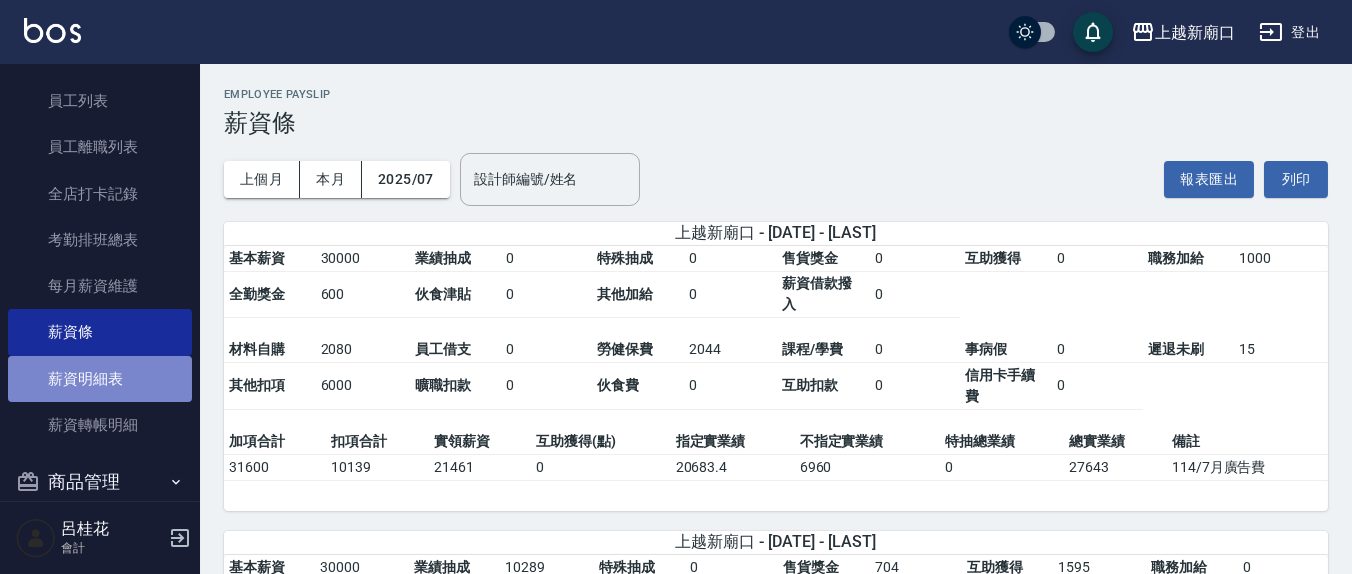 click on "薪資明細表" at bounding box center [100, 379] 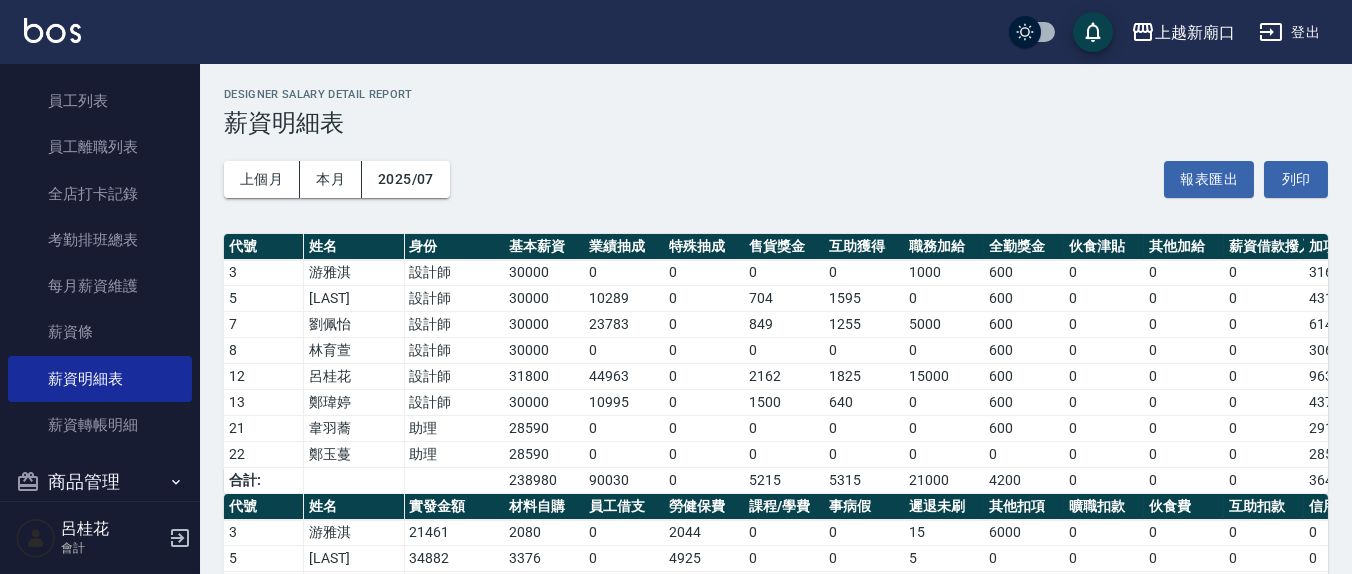 drag, startPoint x: 1299, startPoint y: 178, endPoint x: 1161, endPoint y: 489, distance: 340.24255 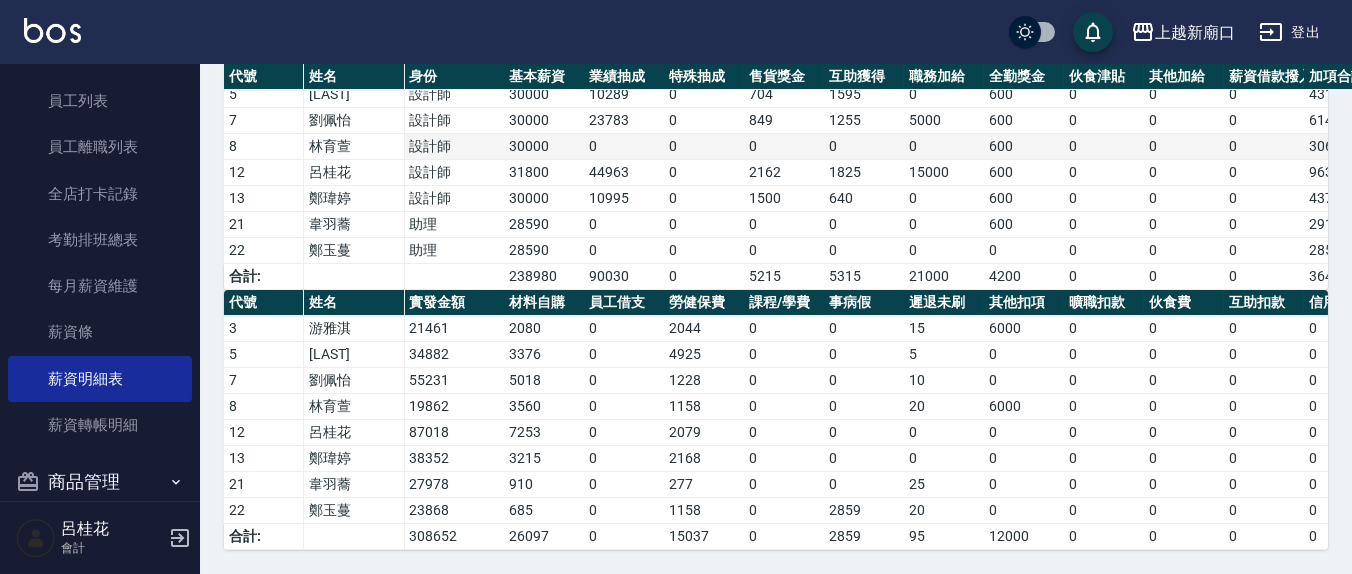 scroll, scrollTop: 0, scrollLeft: 0, axis: both 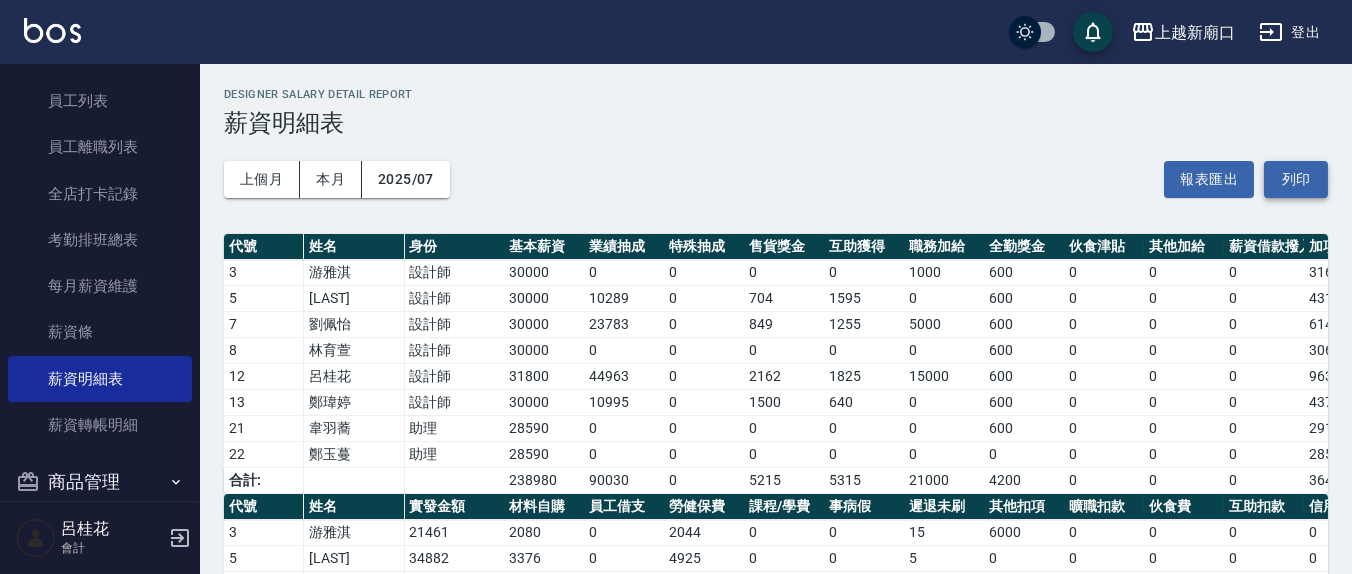 click on "列印" at bounding box center (1296, 179) 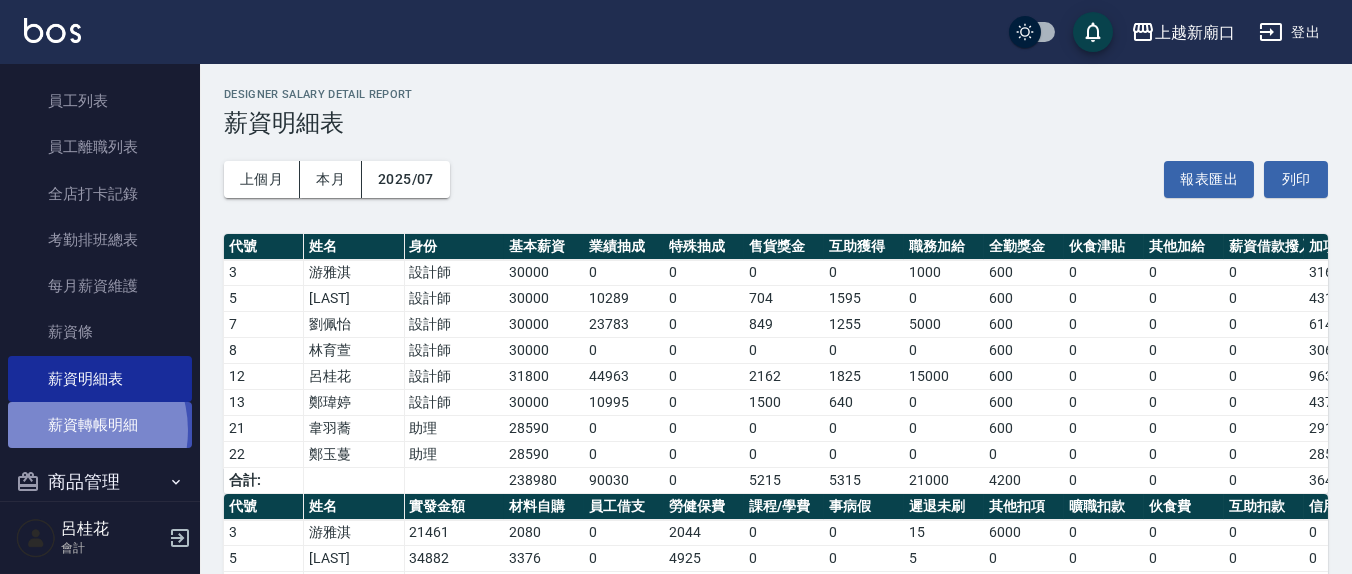 click on "薪資轉帳明細" at bounding box center (100, 425) 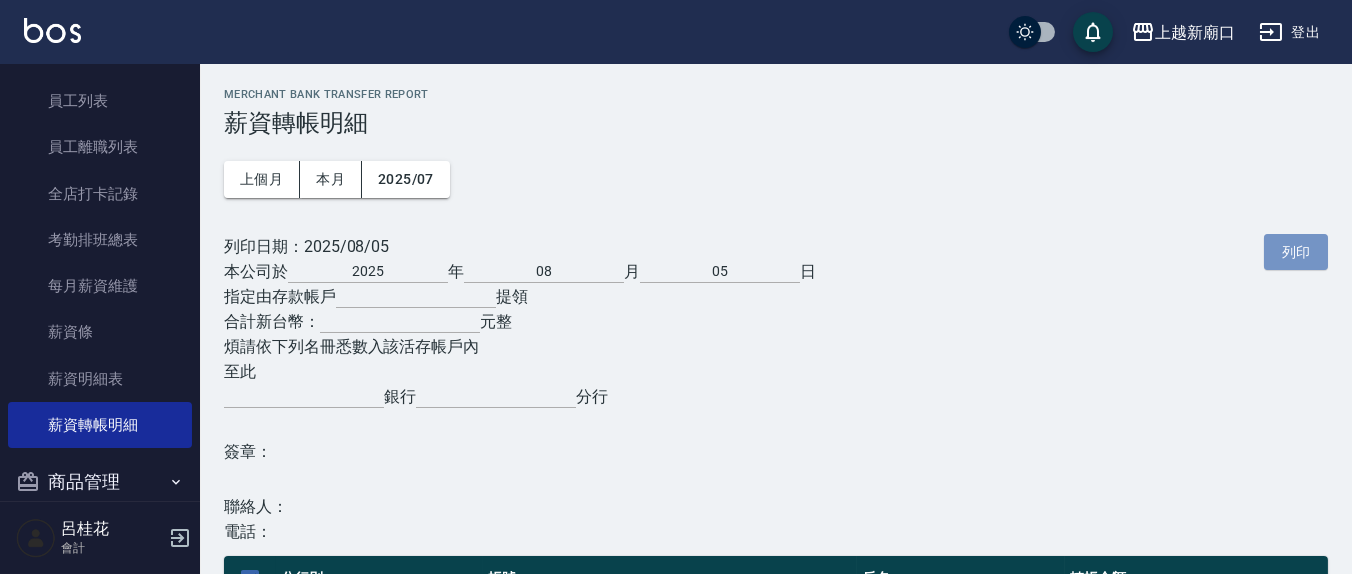 drag, startPoint x: 1304, startPoint y: 251, endPoint x: 1219, endPoint y: 499, distance: 262.16217 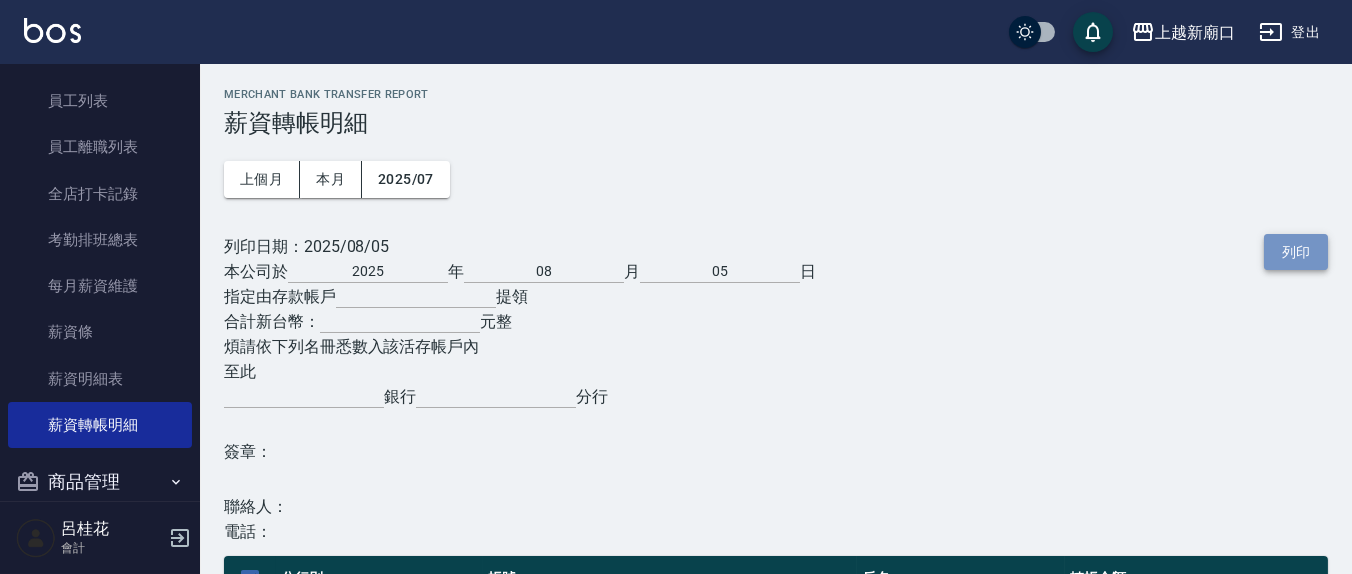 click on "列印" at bounding box center [1296, 252] 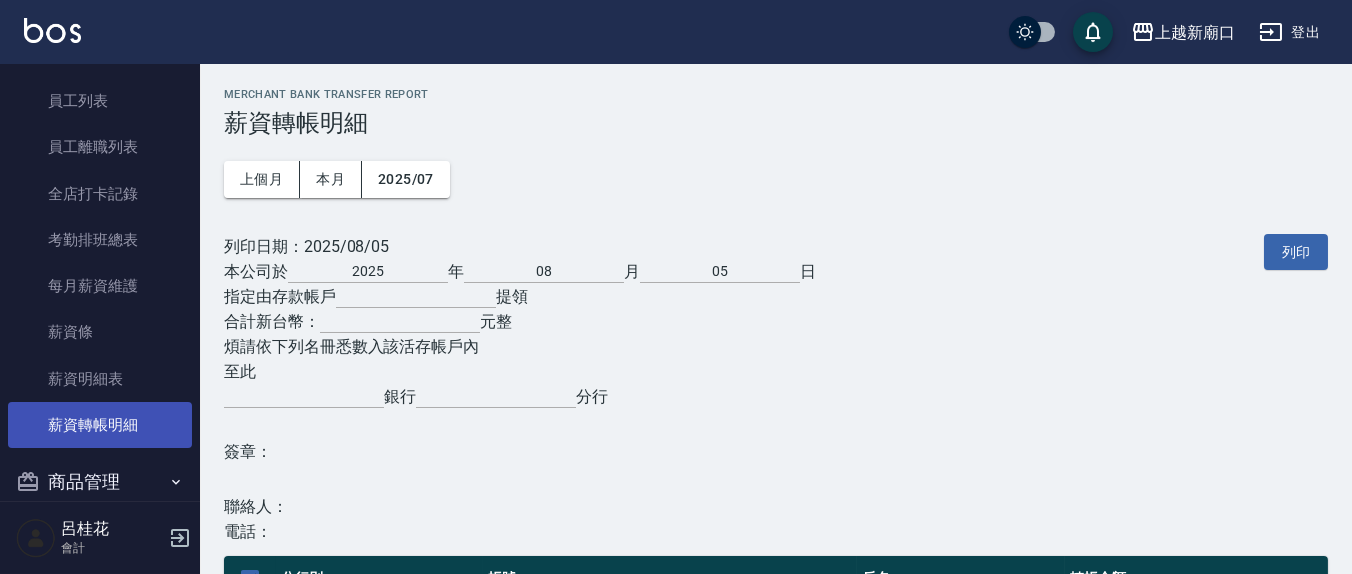 scroll, scrollTop: 289, scrollLeft: 0, axis: vertical 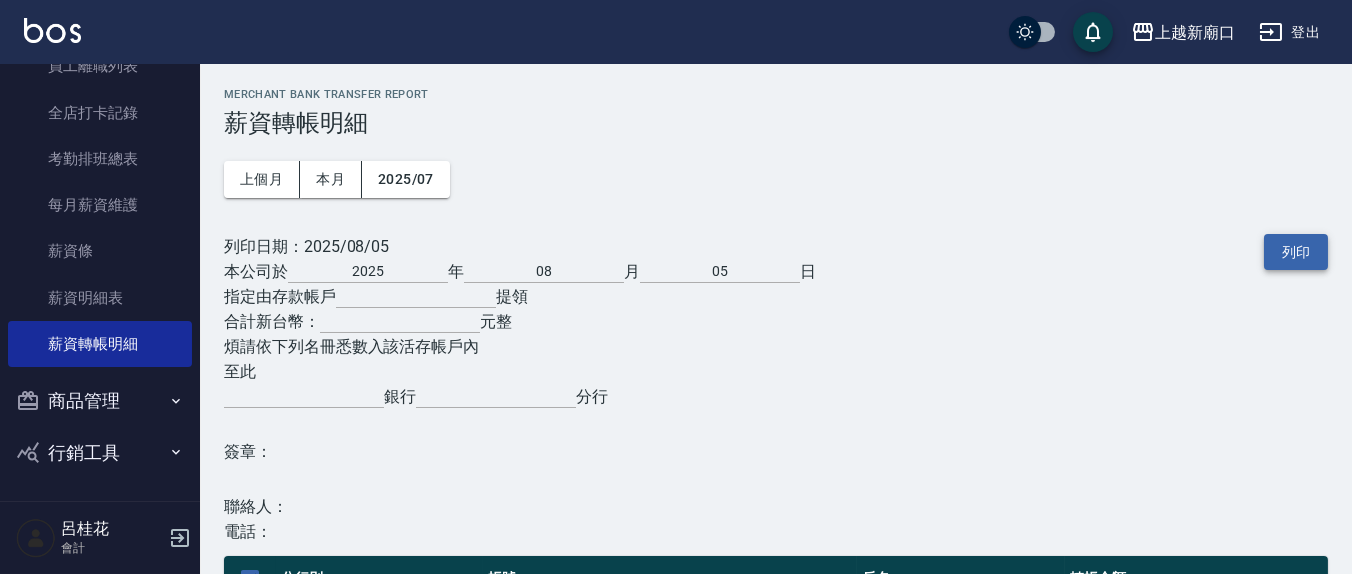 click on "列印" at bounding box center [1296, 252] 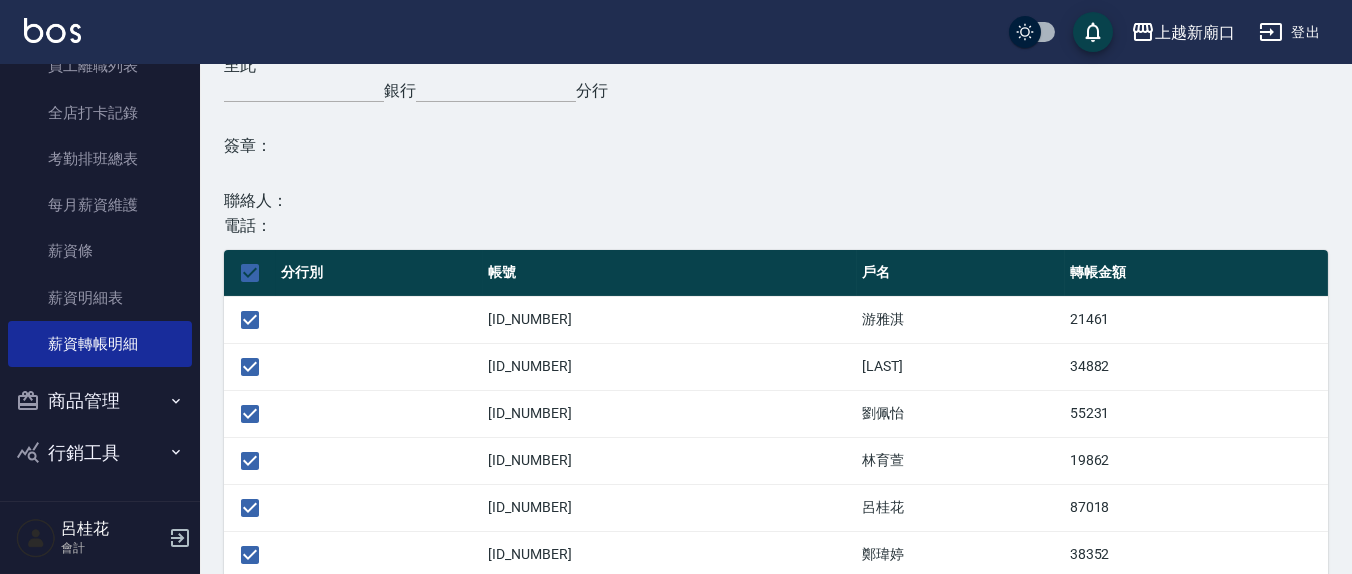 scroll, scrollTop: 405, scrollLeft: 0, axis: vertical 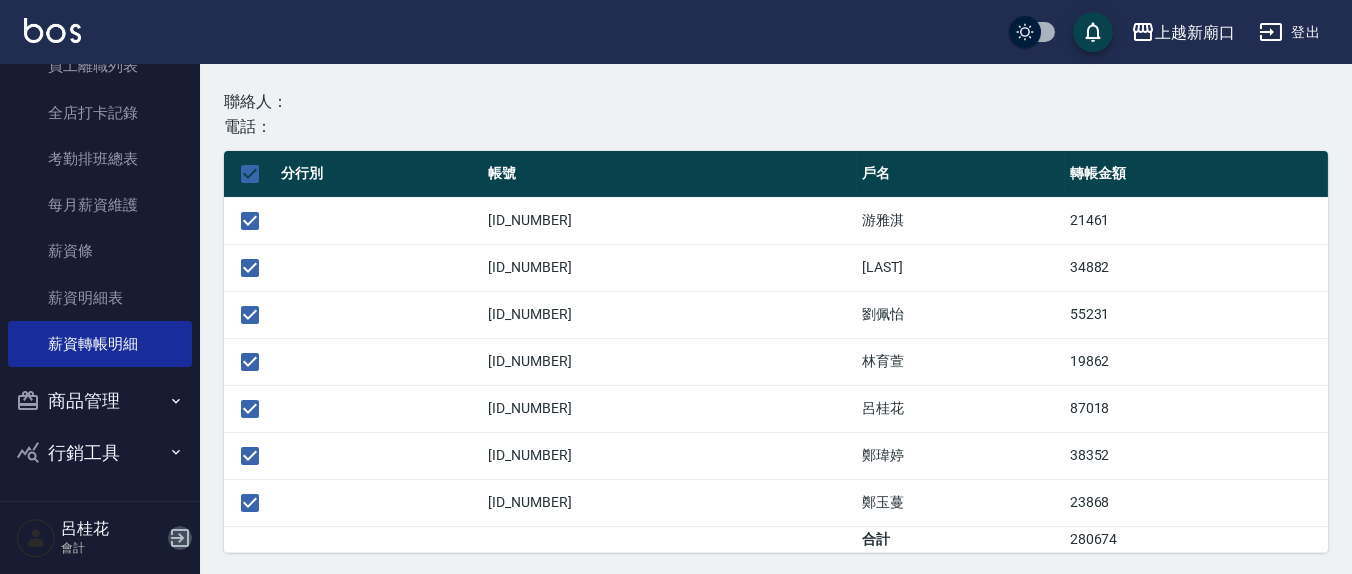 click 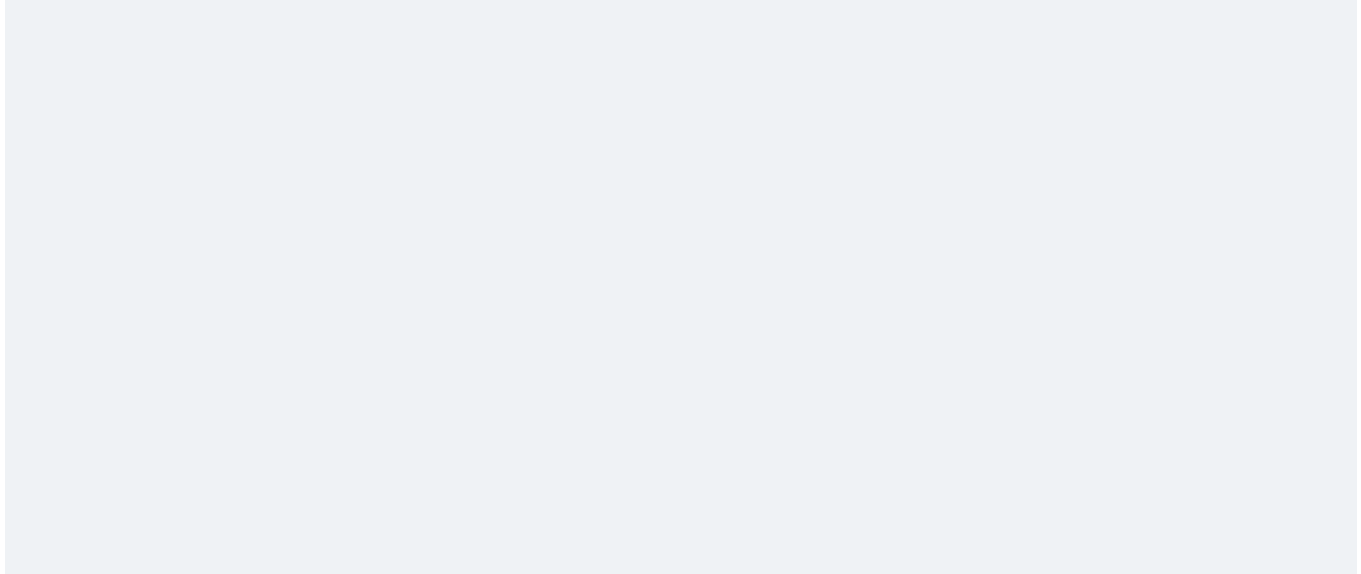 scroll, scrollTop: 0, scrollLeft: 0, axis: both 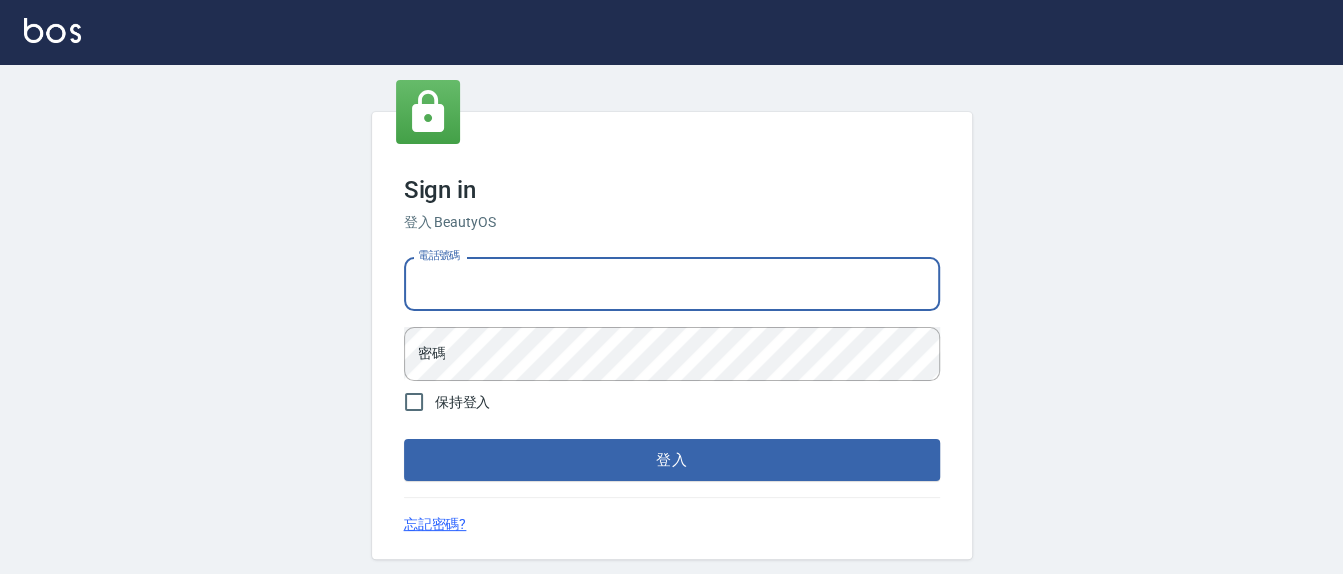 click on "電話號碼" at bounding box center (672, 284) 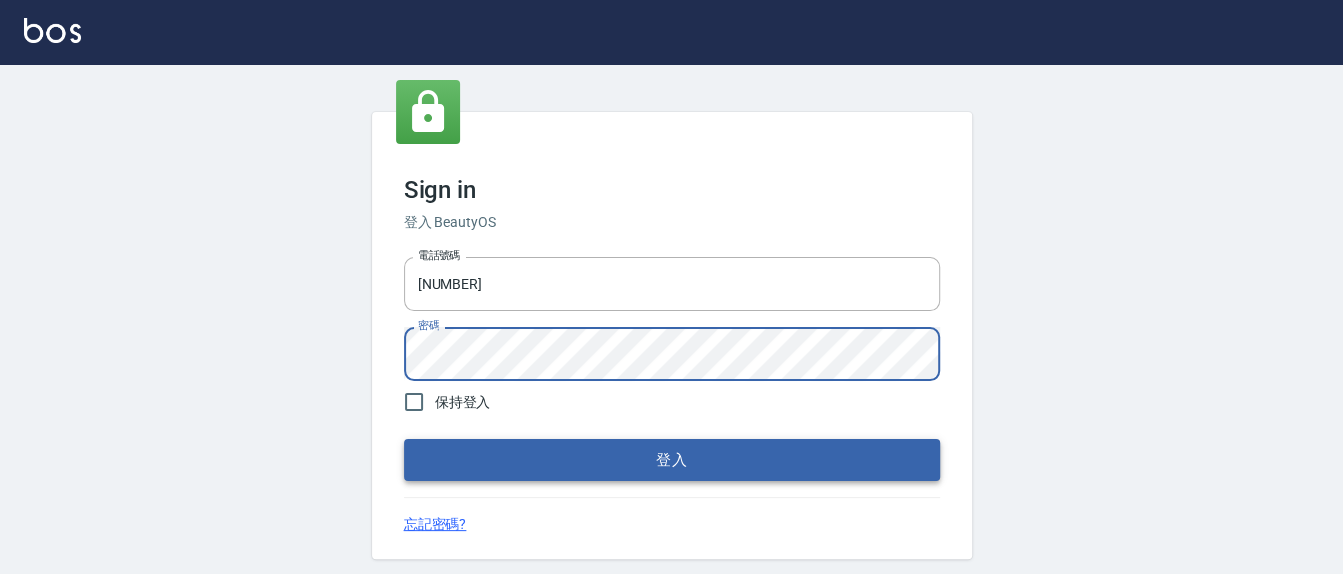 click on "登入" at bounding box center [672, 460] 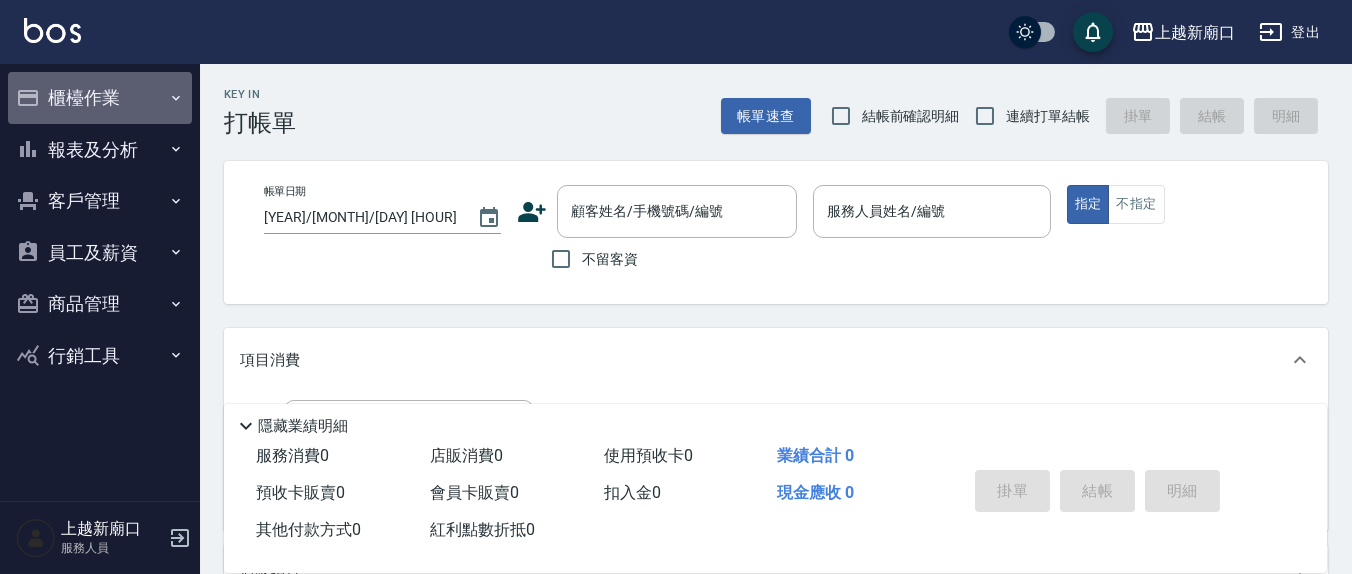 click on "櫃檯作業" at bounding box center (100, 98) 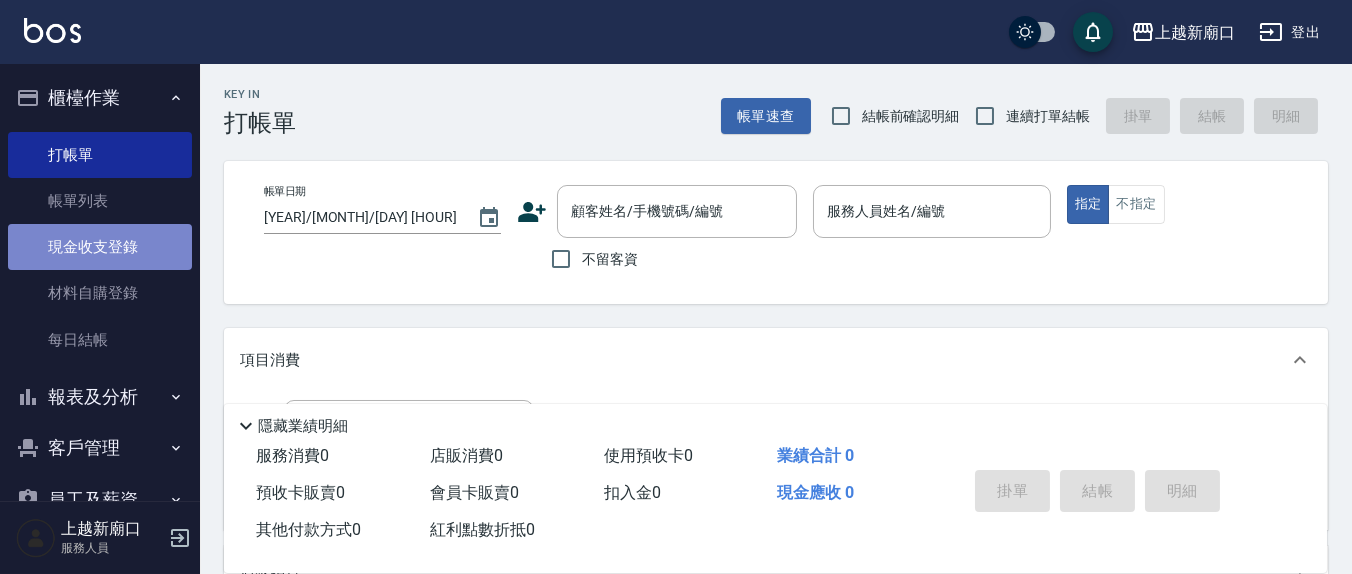 click on "現金收支登錄" at bounding box center [100, 247] 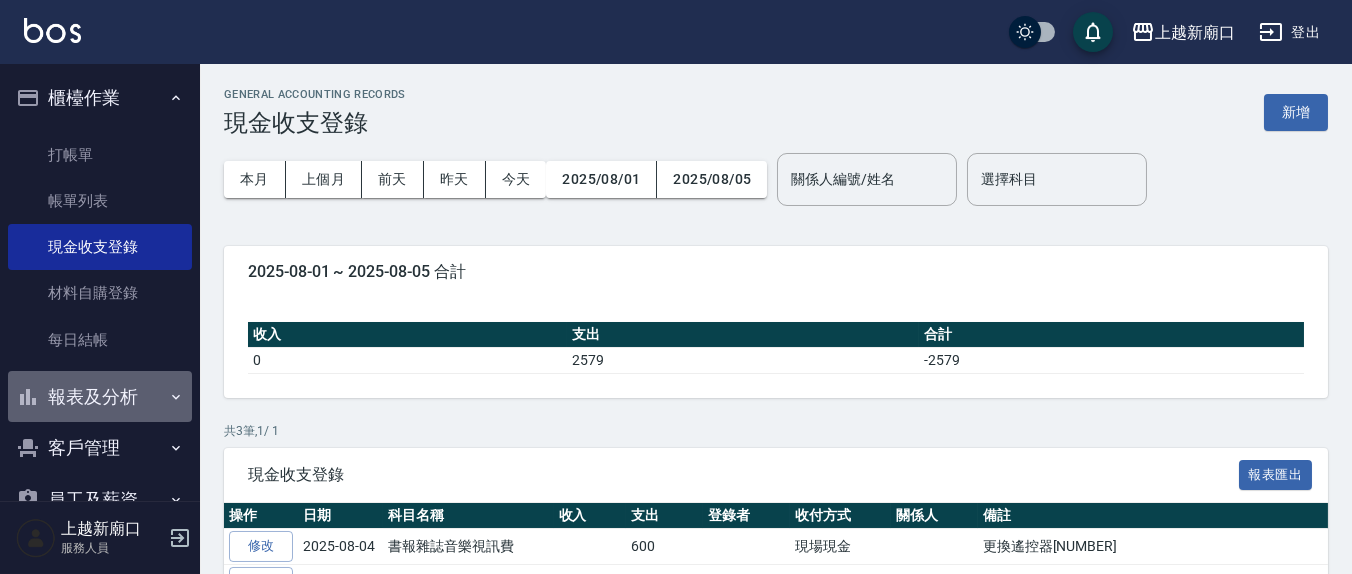 click on "報表及分析" at bounding box center (100, 397) 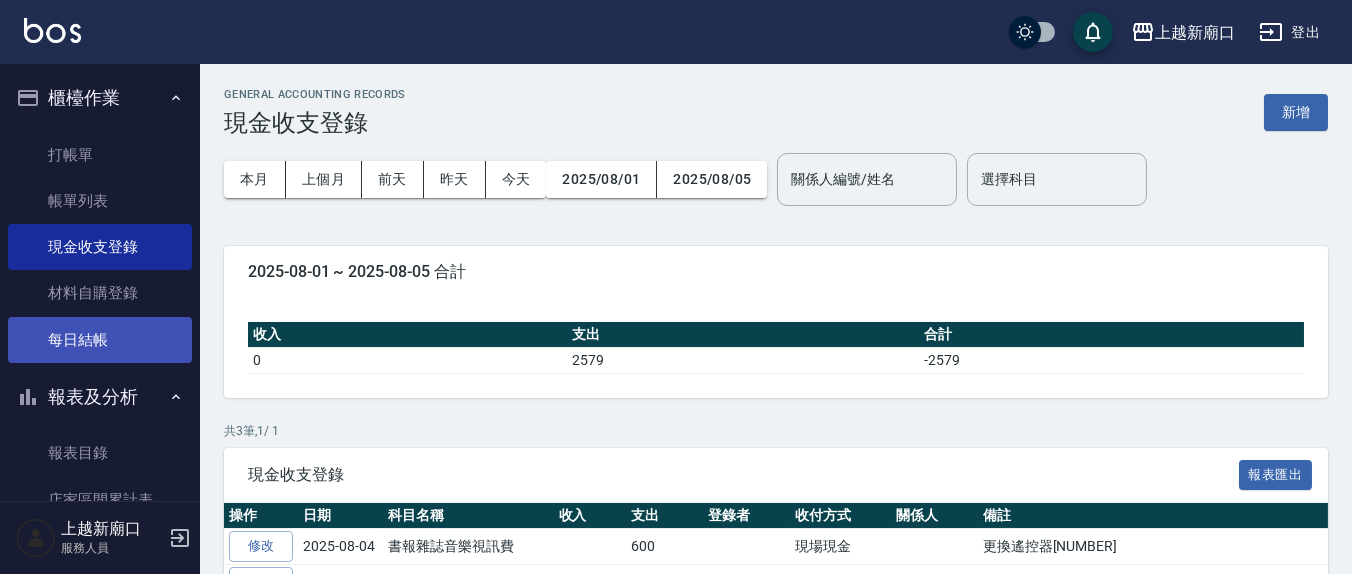 click on "每日結帳" at bounding box center (100, 340) 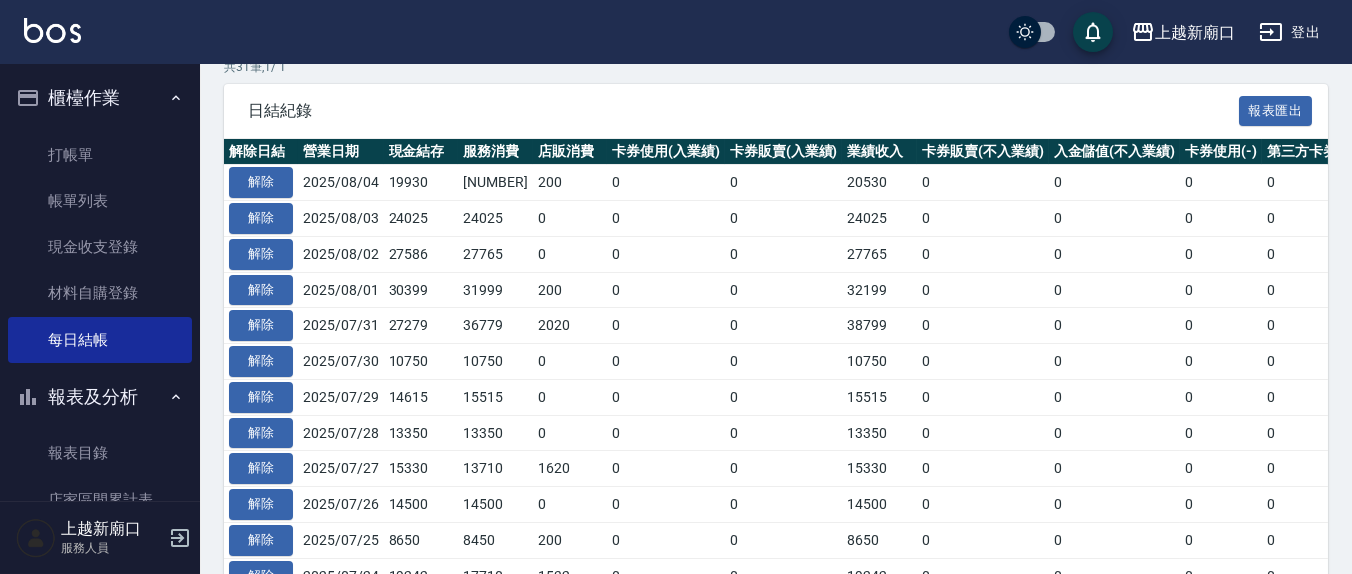 scroll, scrollTop: 416, scrollLeft: 0, axis: vertical 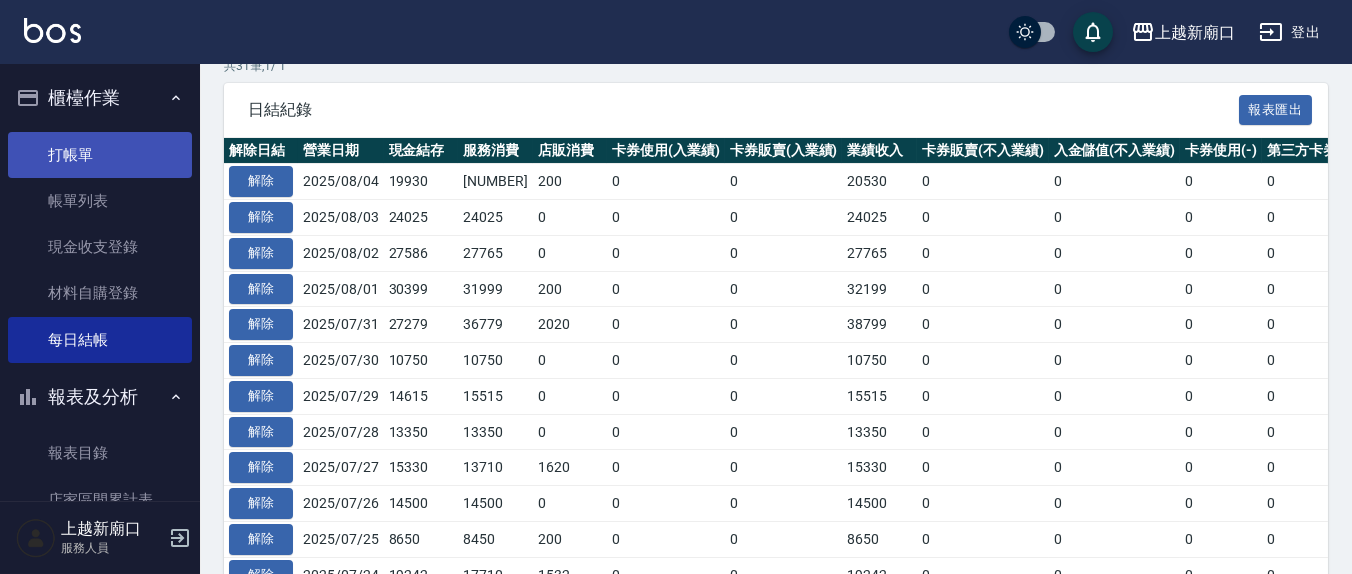 click on "打帳單" at bounding box center [100, 155] 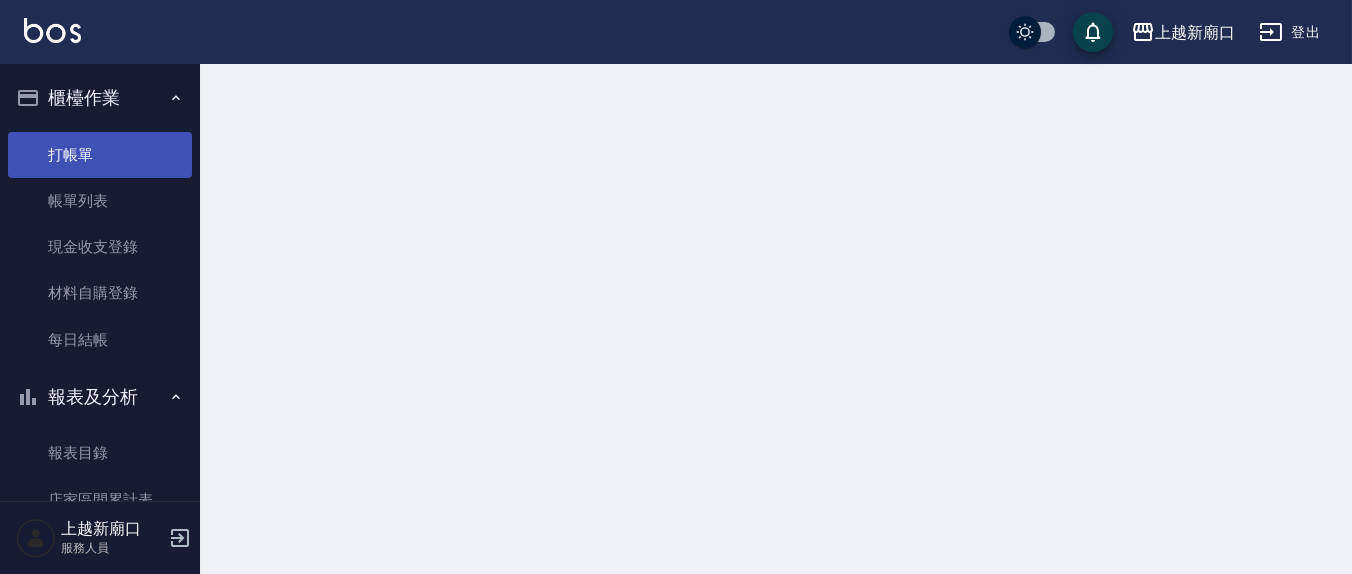 scroll, scrollTop: 0, scrollLeft: 0, axis: both 